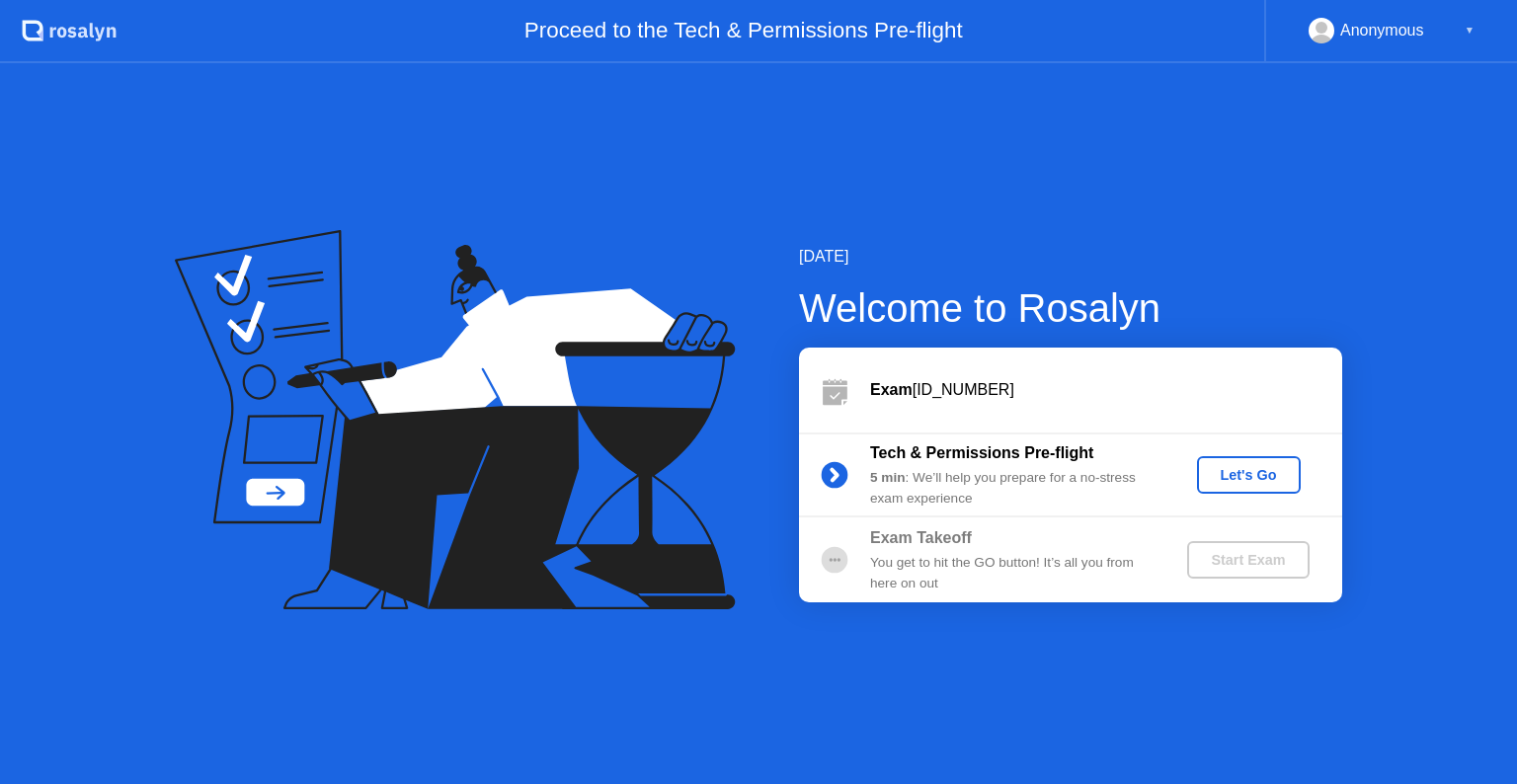 scroll, scrollTop: 0, scrollLeft: 0, axis: both 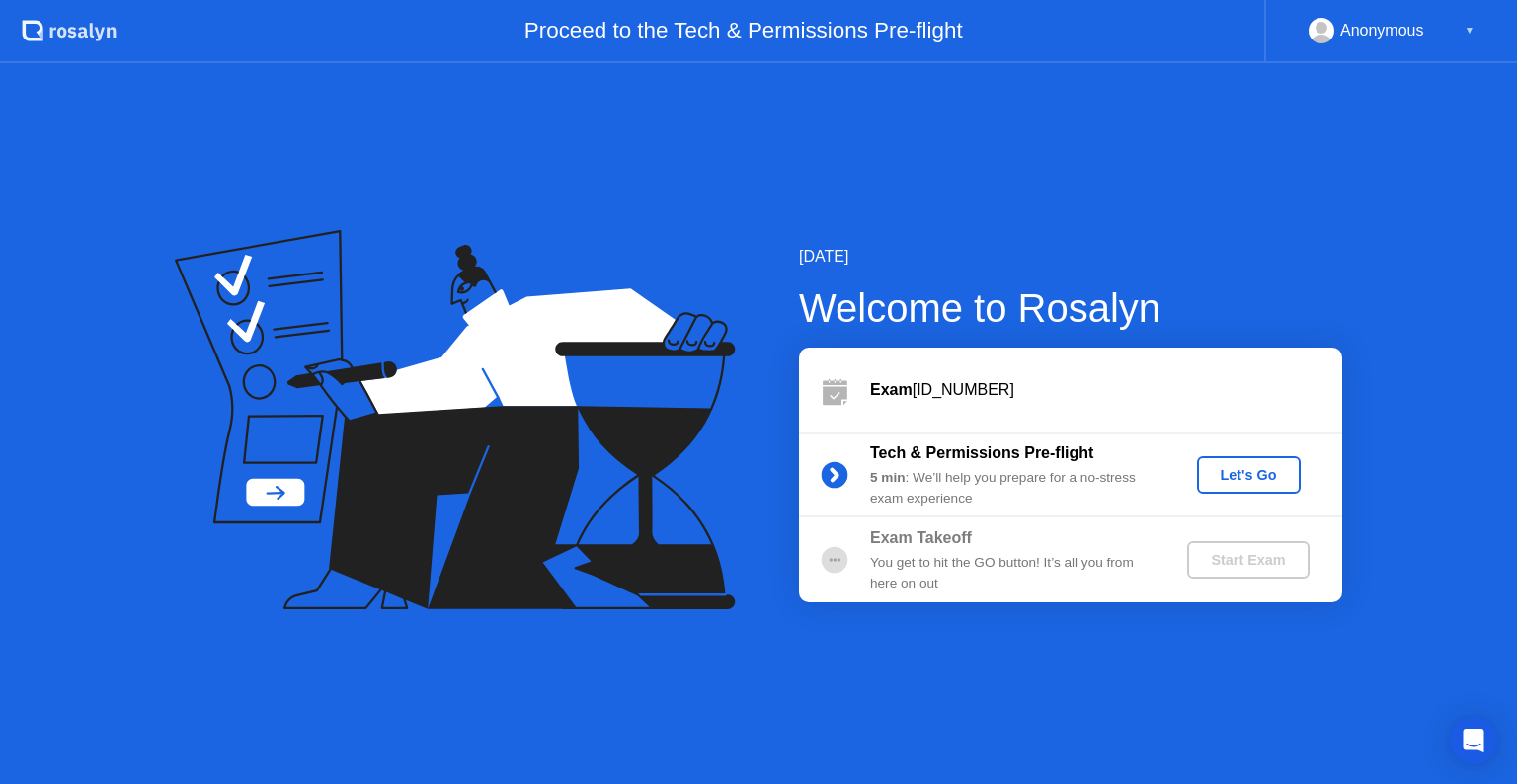 click on "Let's Go" 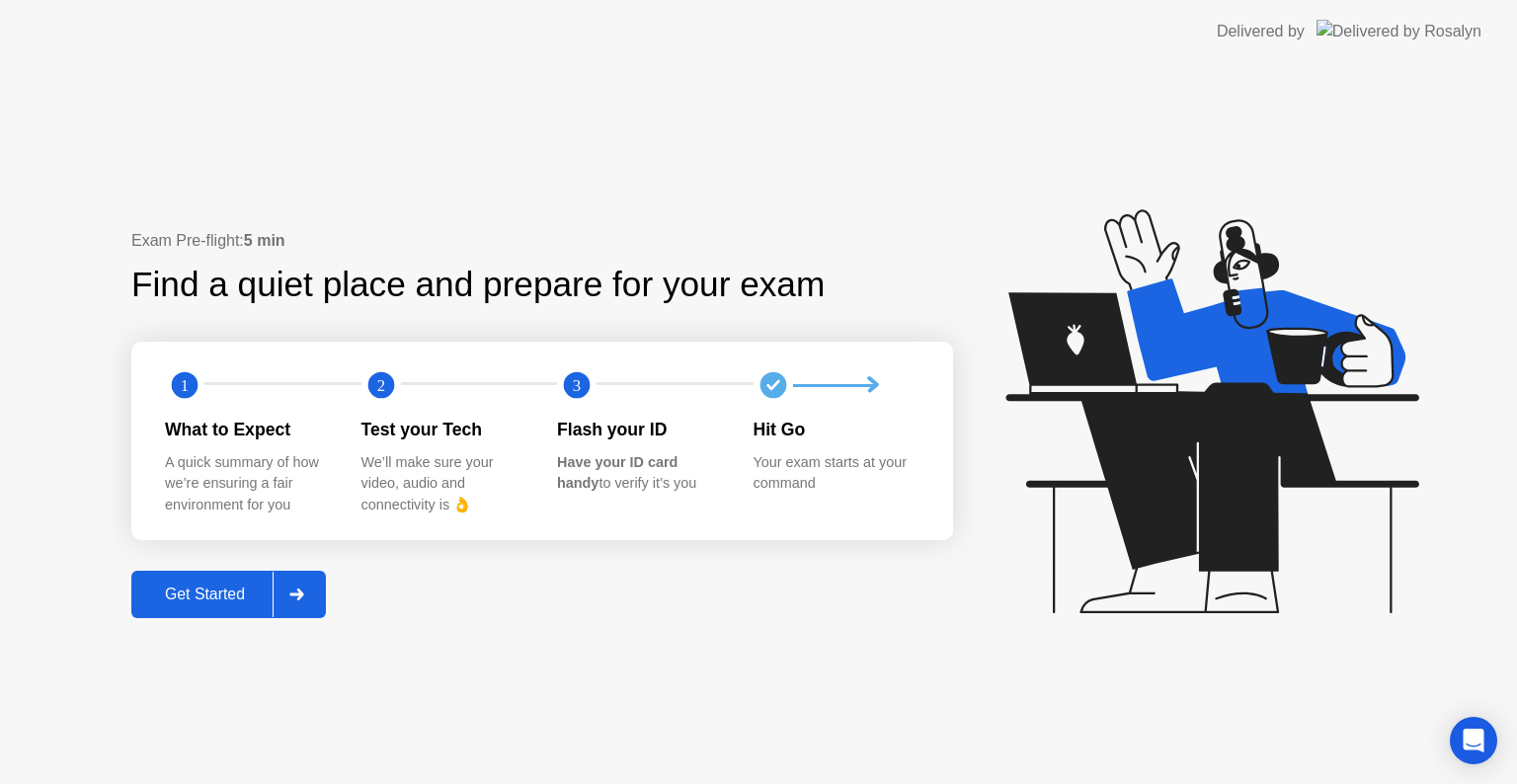 click on "Get Started" 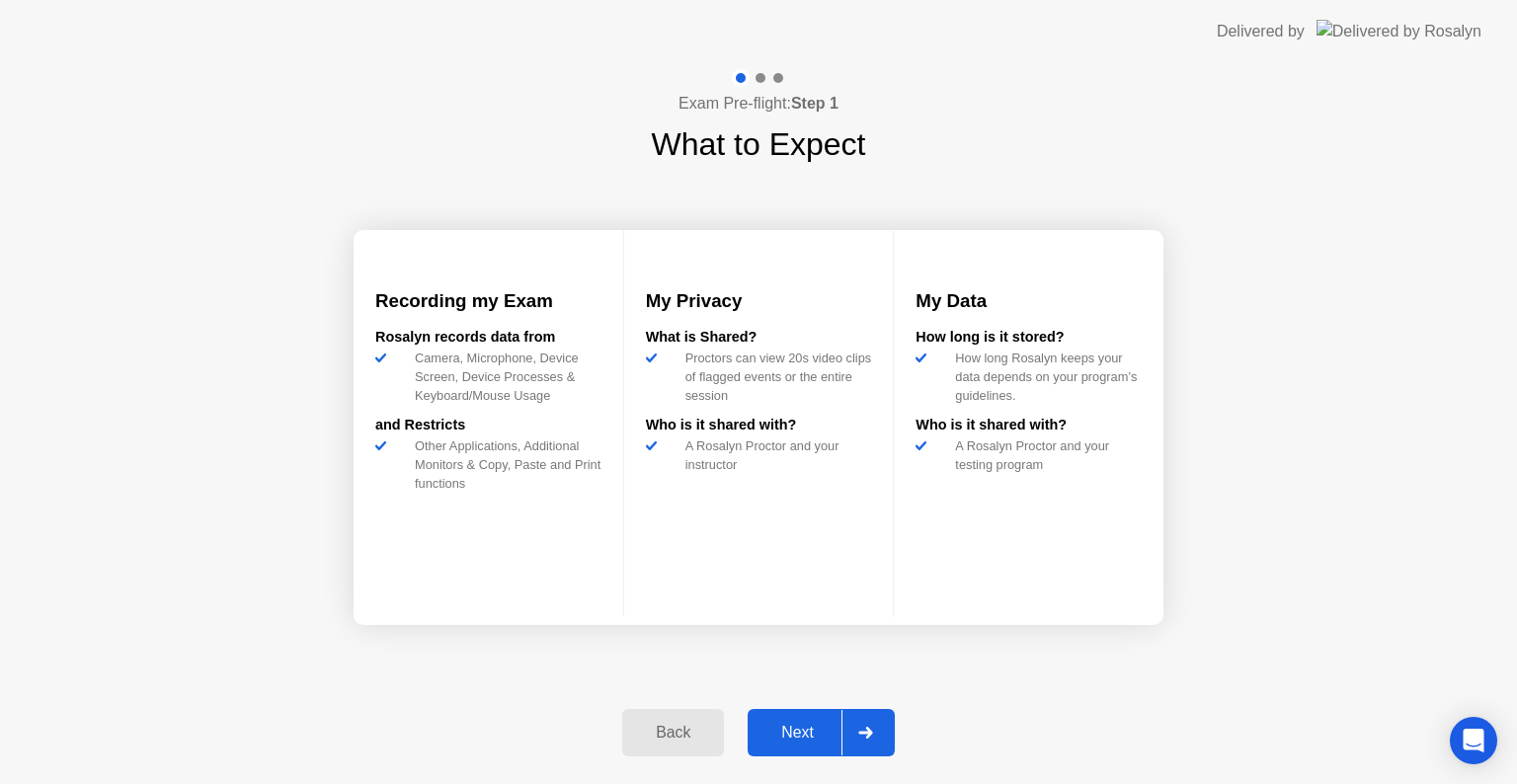 click on "Next" 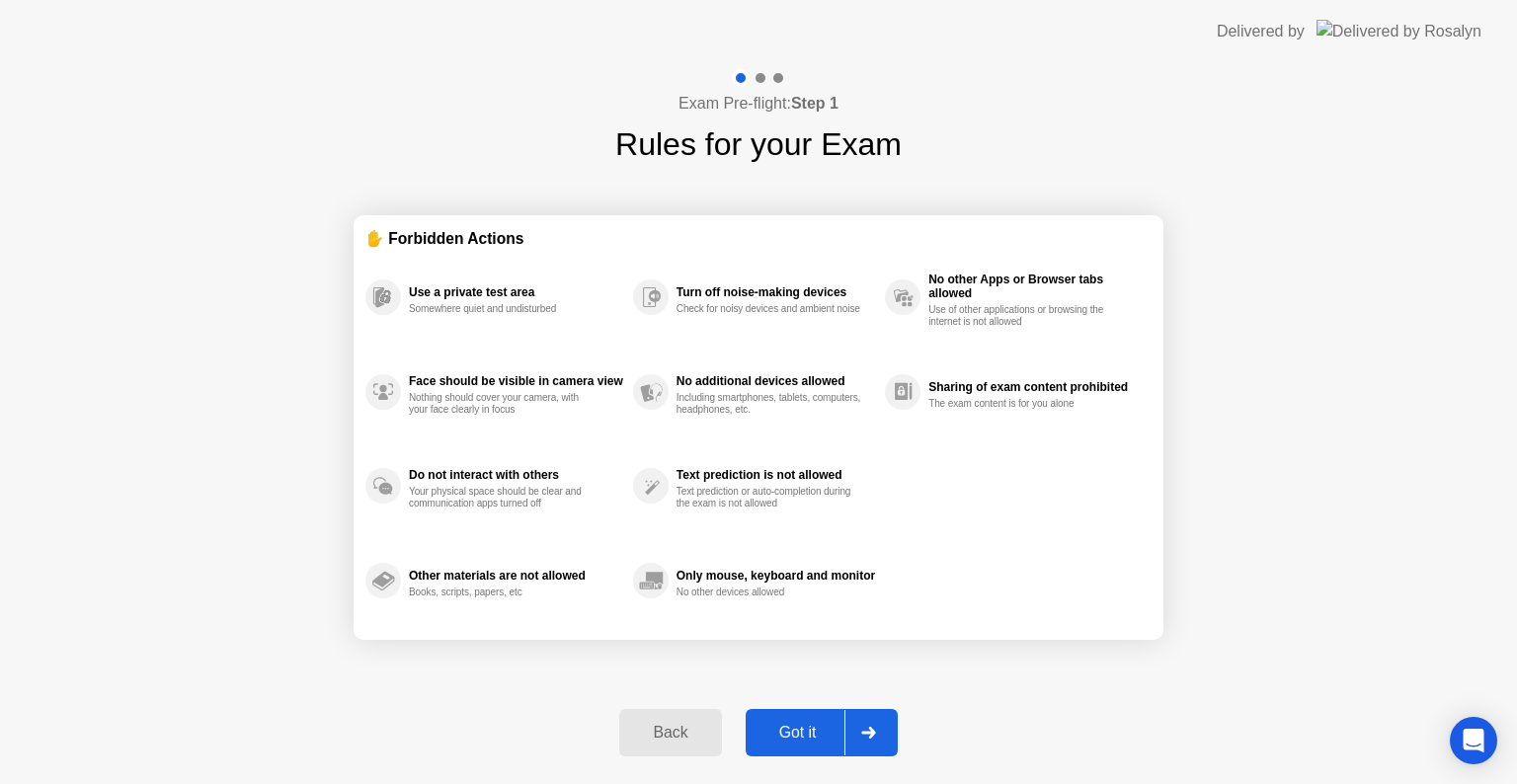 click on "Got it" 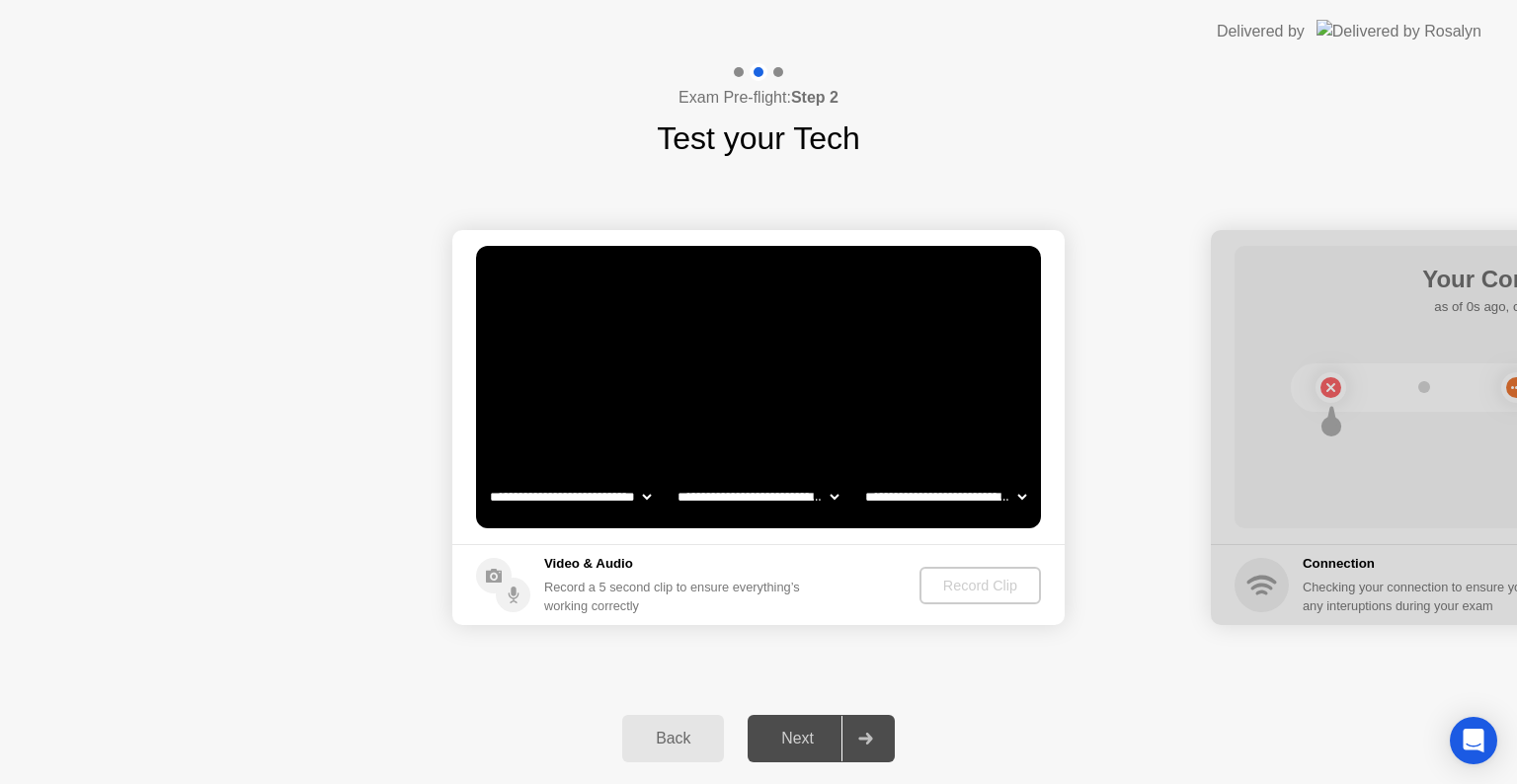 click on "Record Clip" 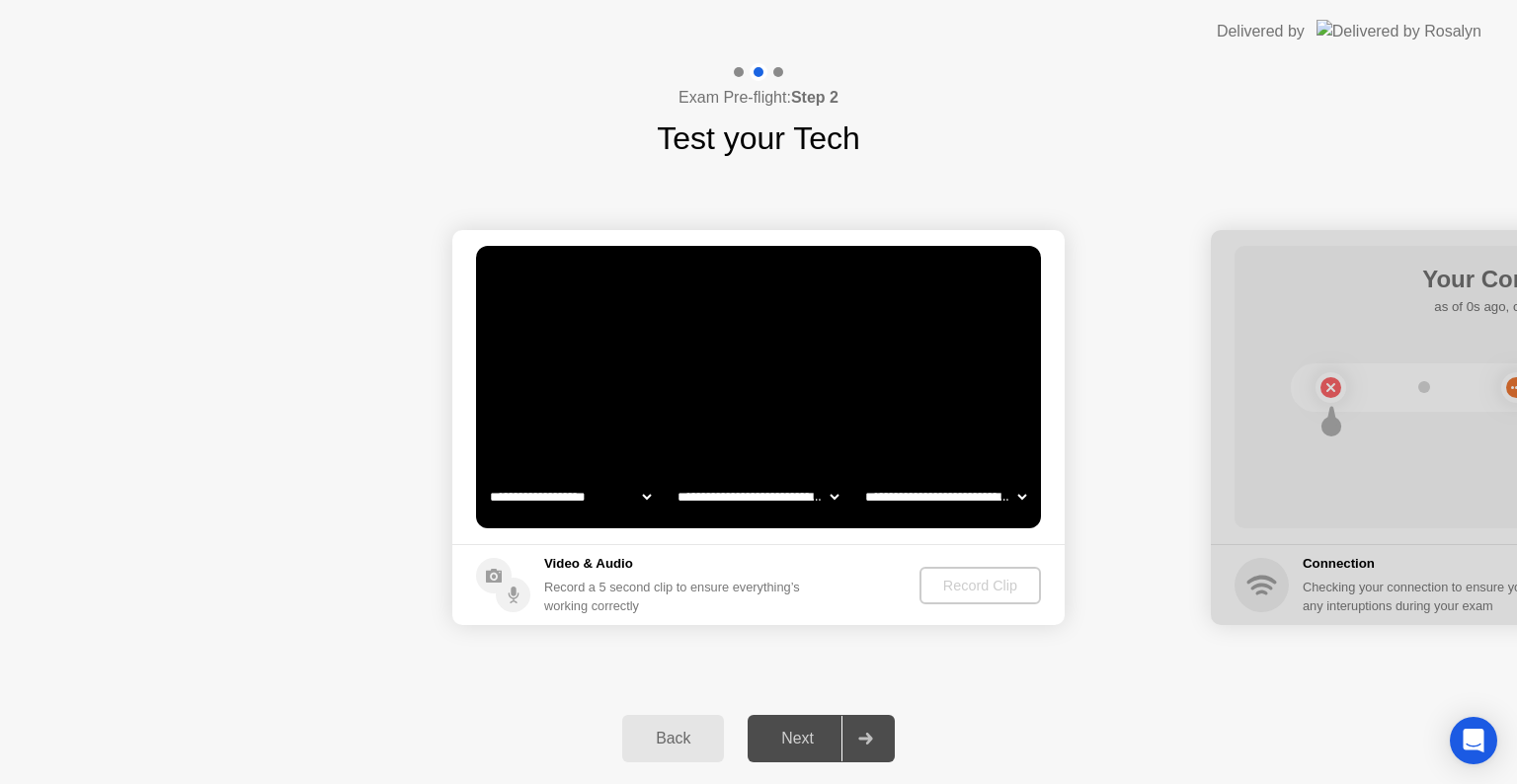 click on "**********" 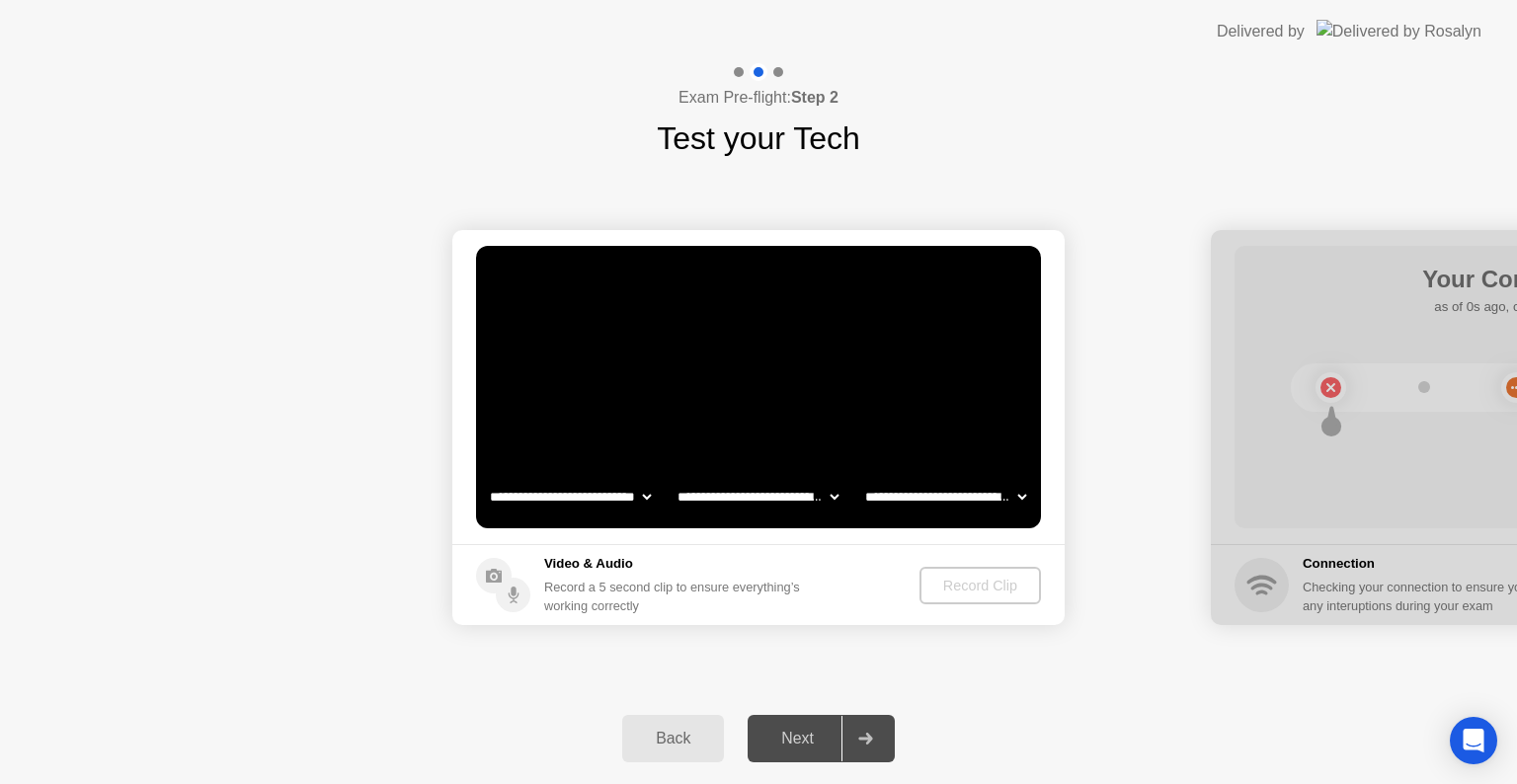 click on "**********" 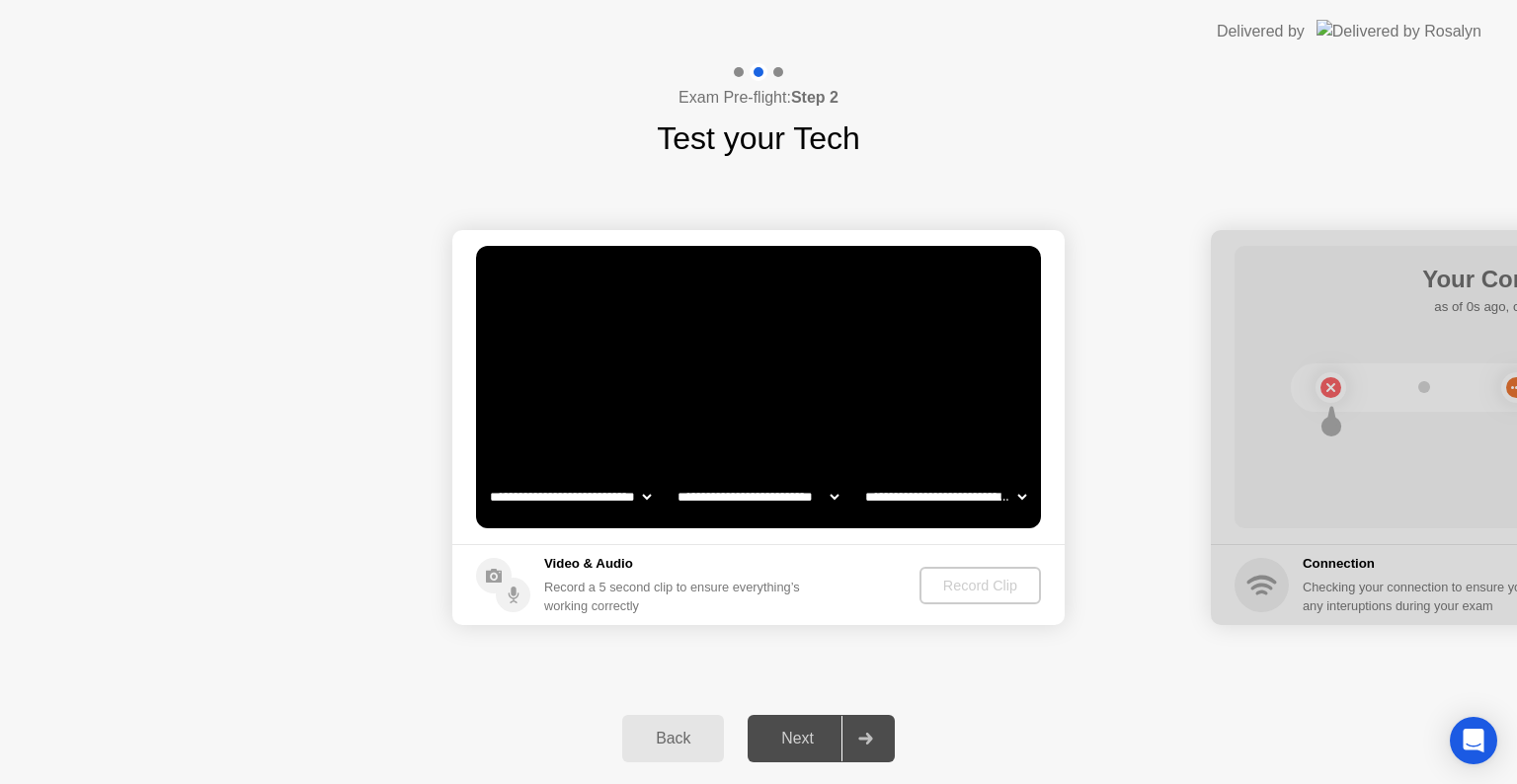 click on "**********" 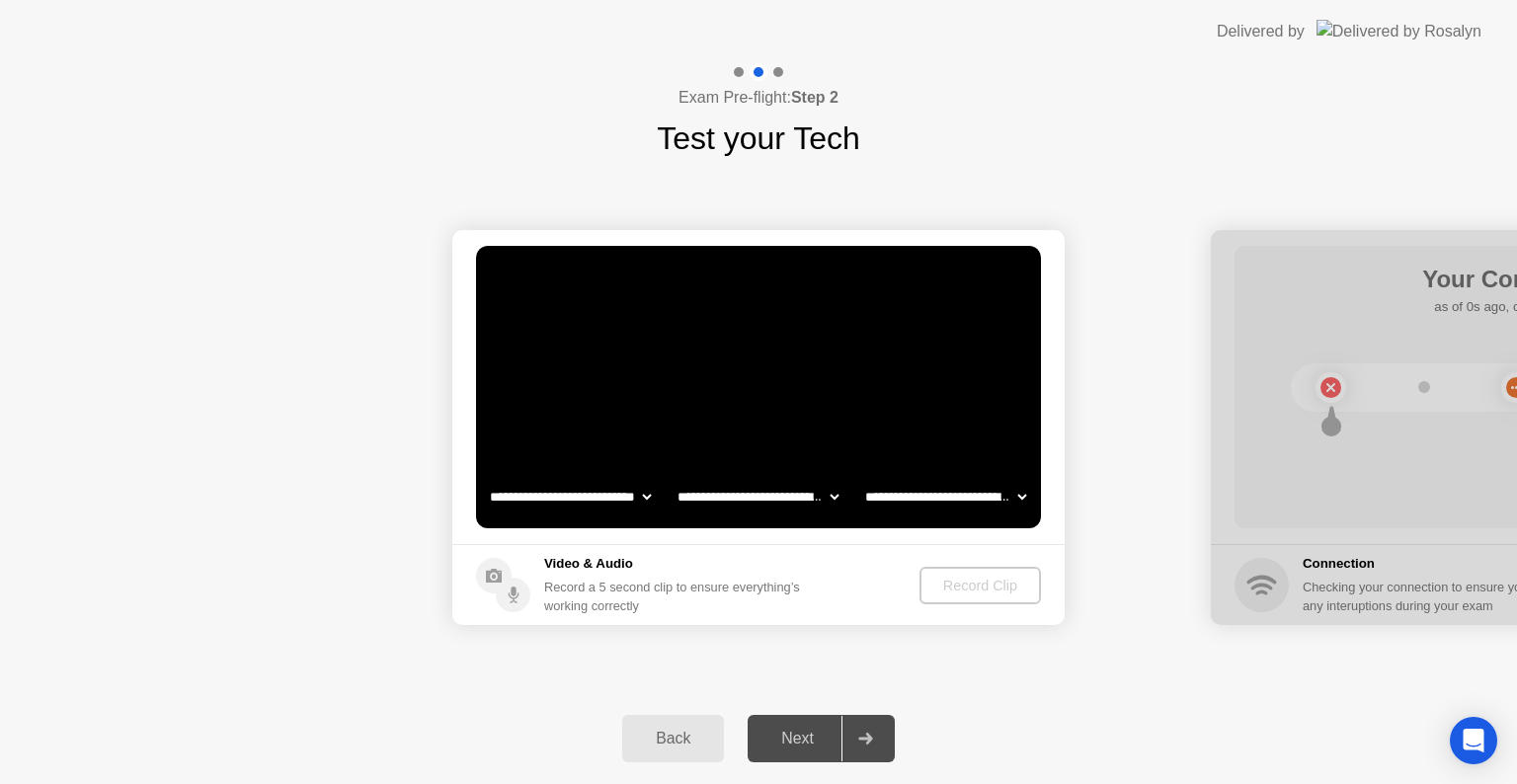 click on "**********" 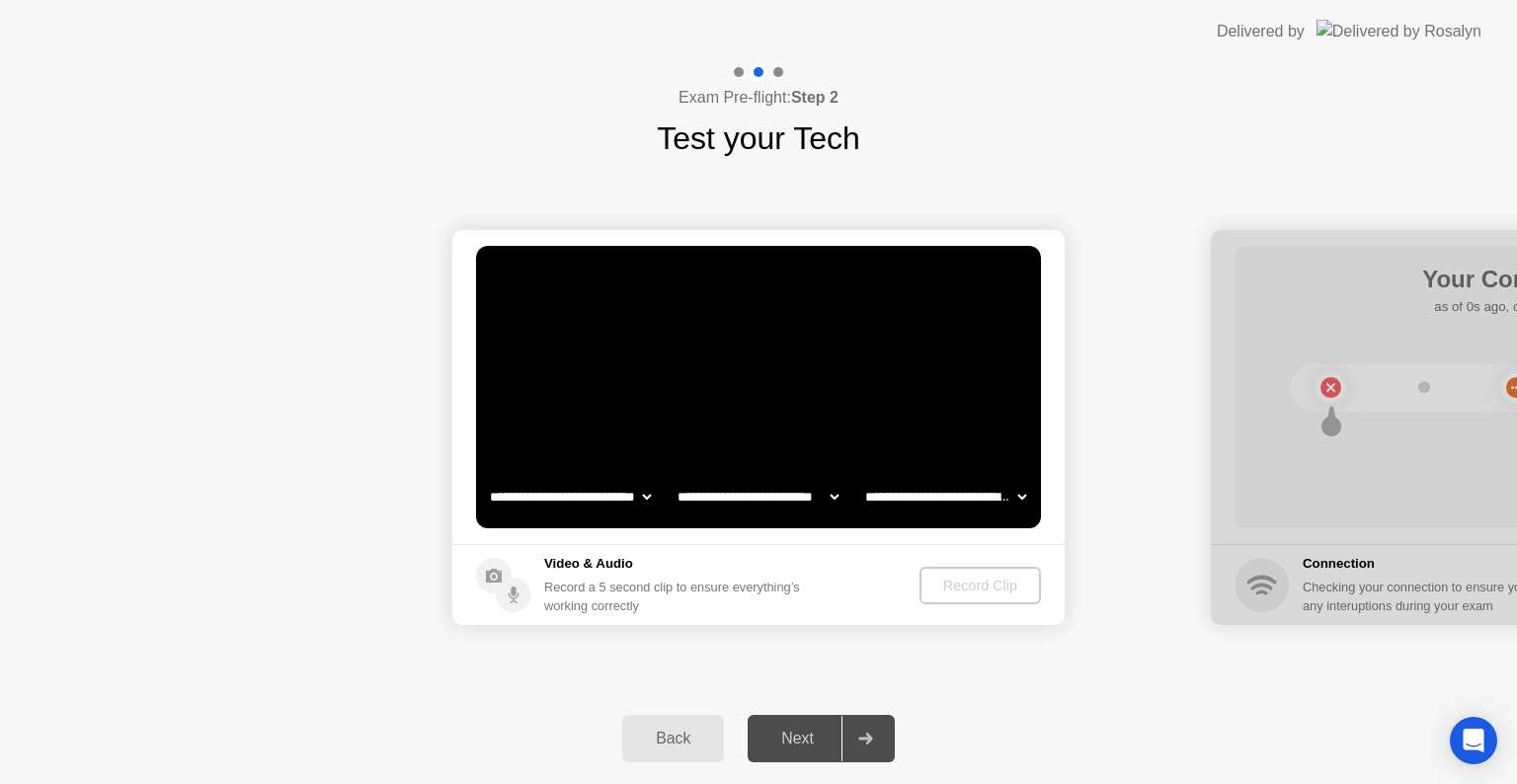 click on "**********" 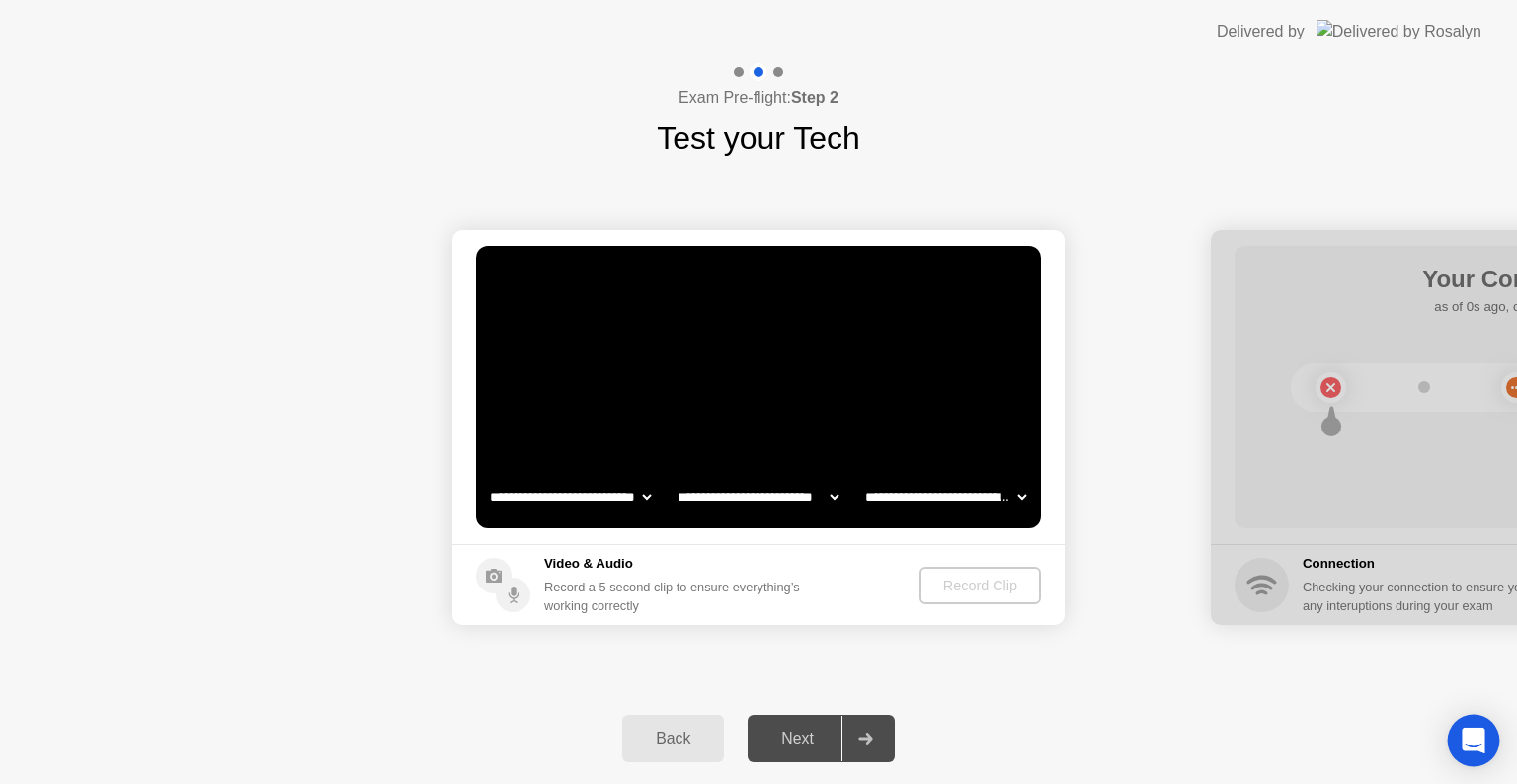 click at bounding box center (1474, 741) 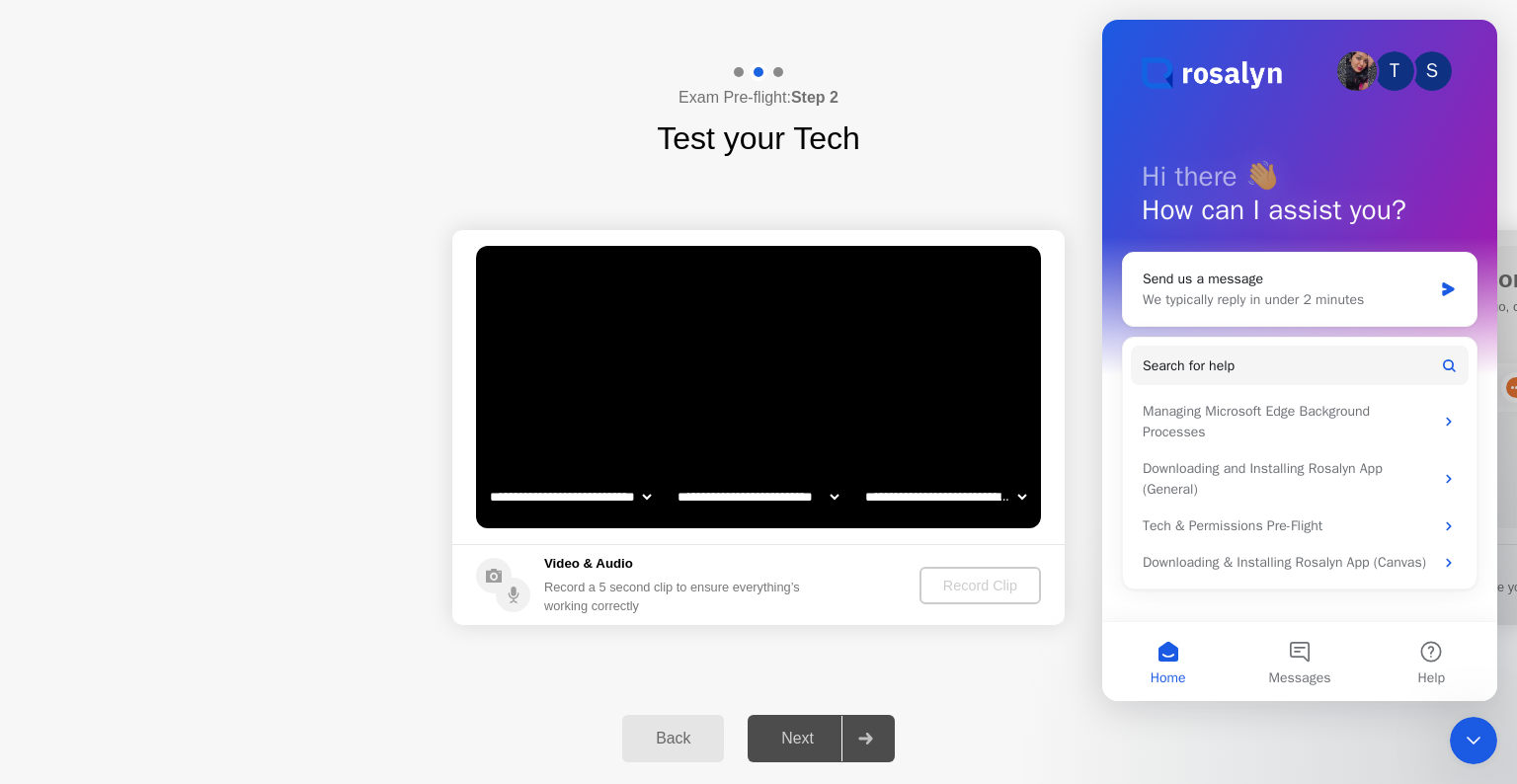 scroll, scrollTop: 0, scrollLeft: 0, axis: both 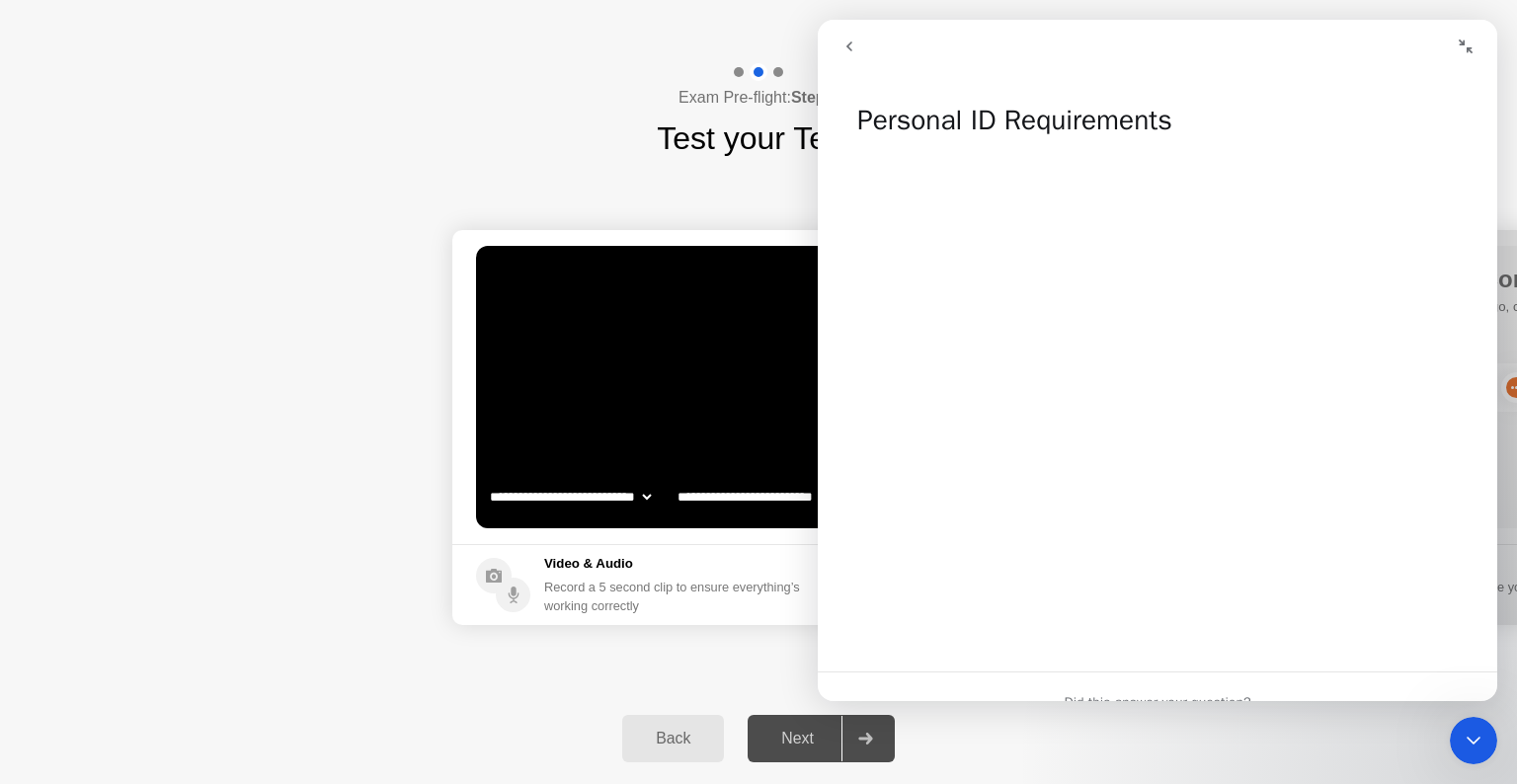 click 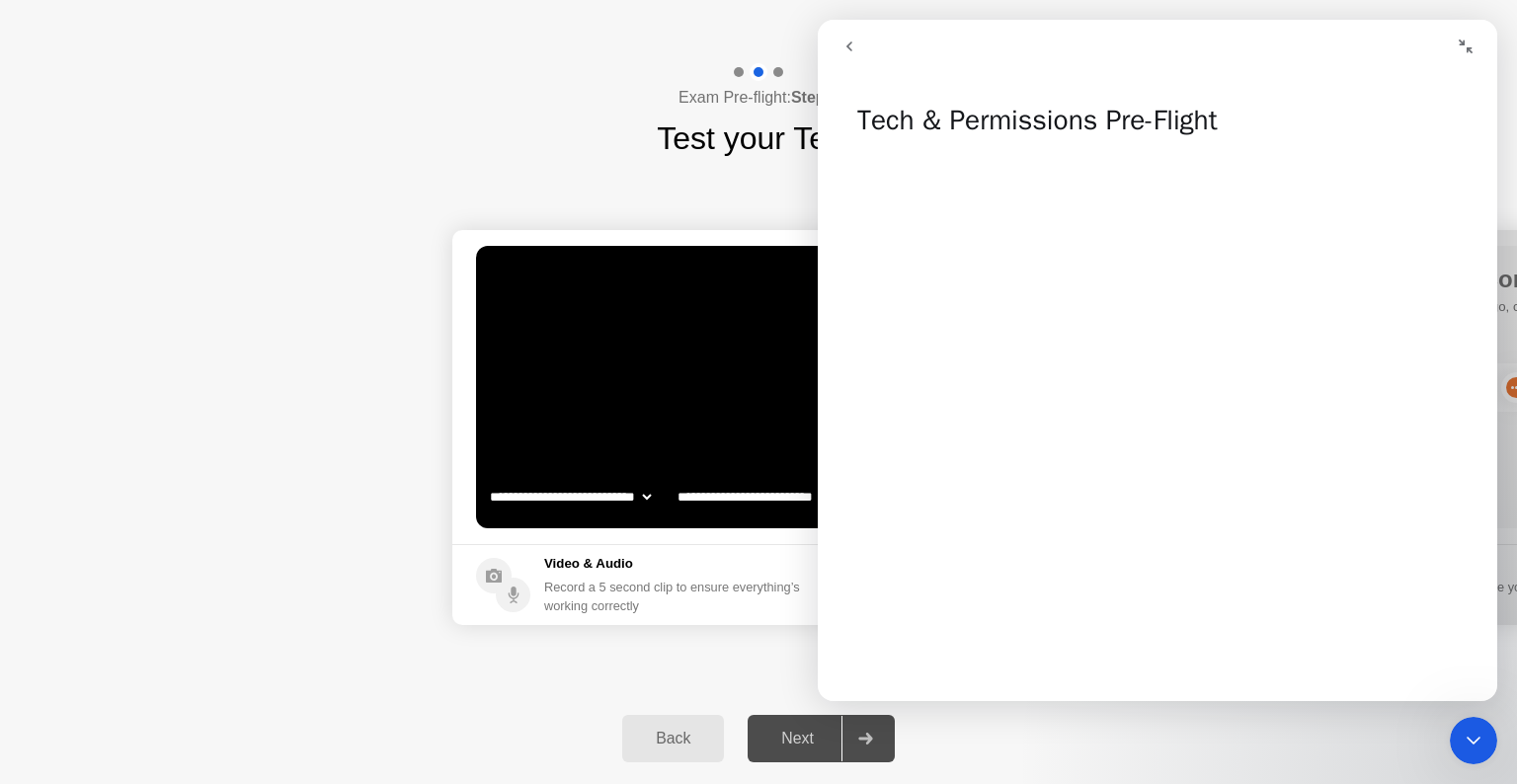 drag, startPoint x: 1497, startPoint y: 174, endPoint x: 1497, endPoint y: 205, distance: 31 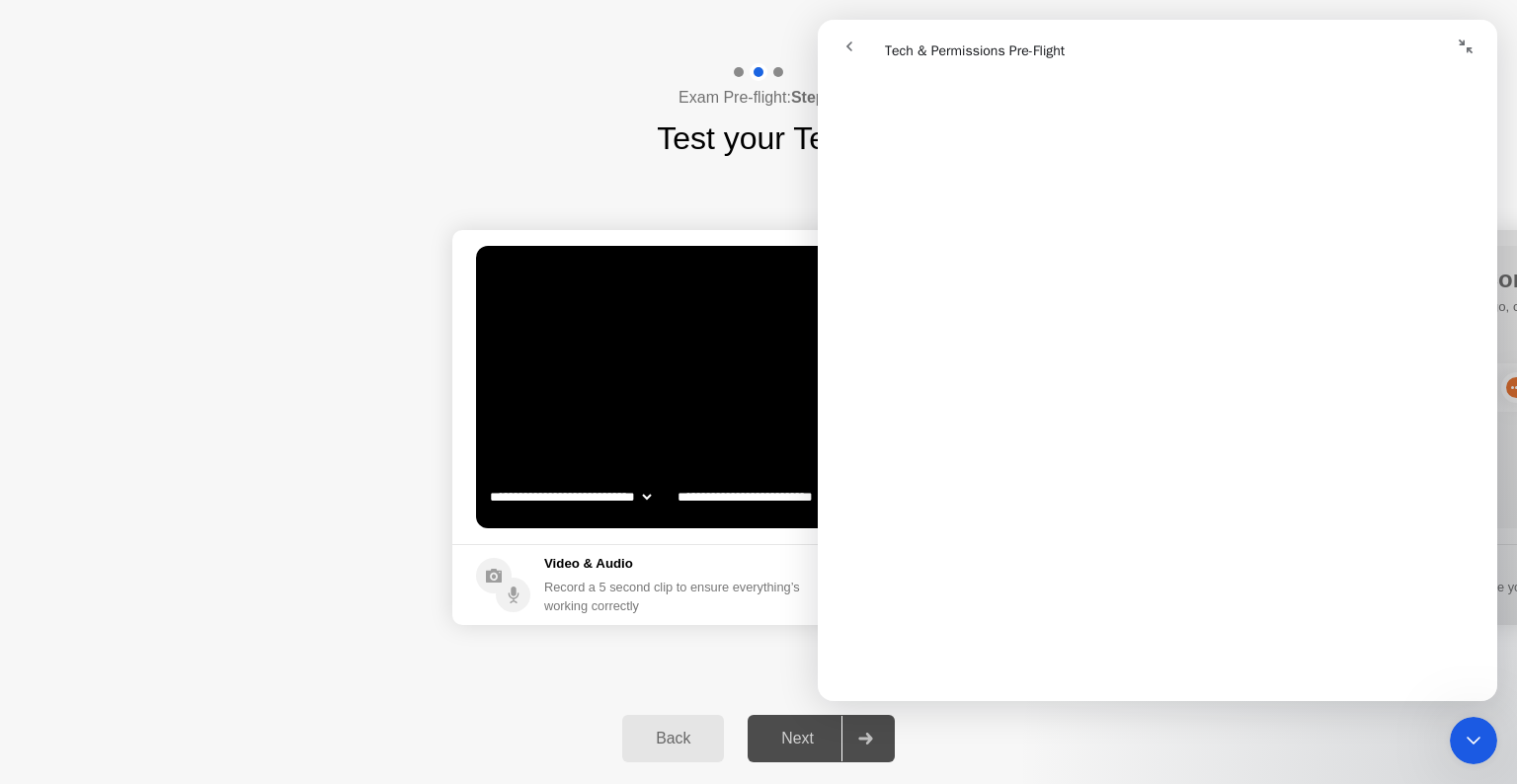 scroll, scrollTop: 450, scrollLeft: 0, axis: vertical 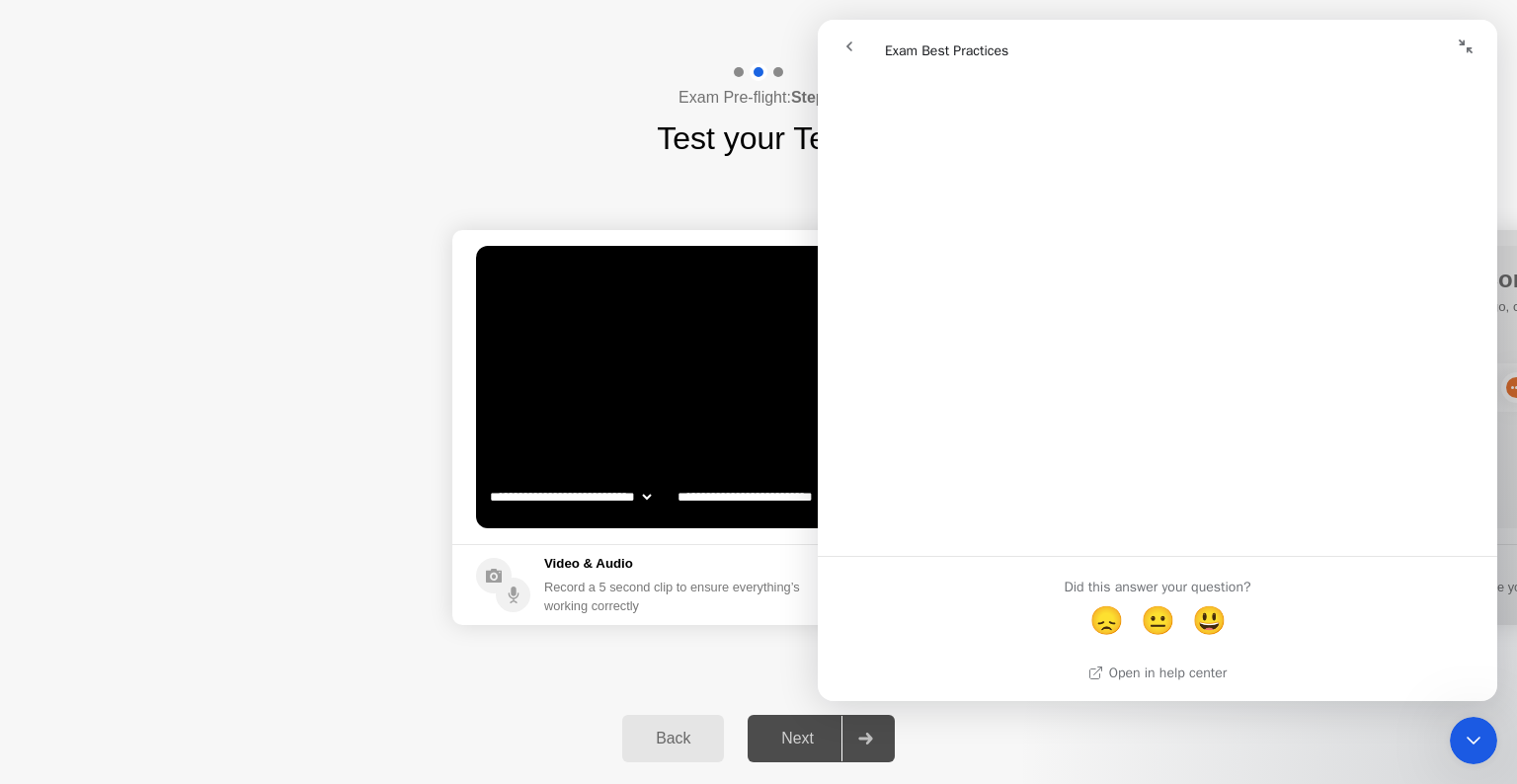 click 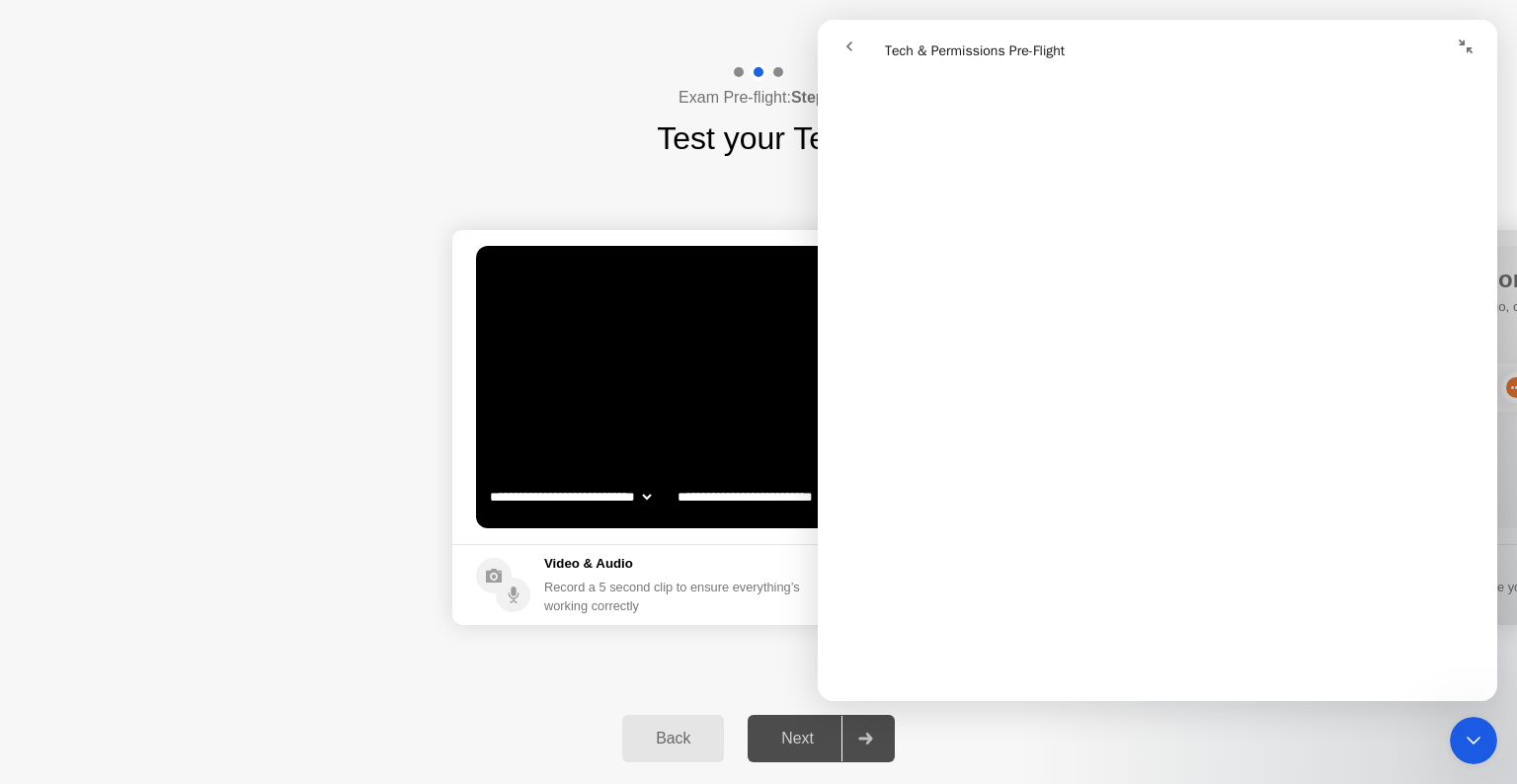 scroll, scrollTop: 1460, scrollLeft: 0, axis: vertical 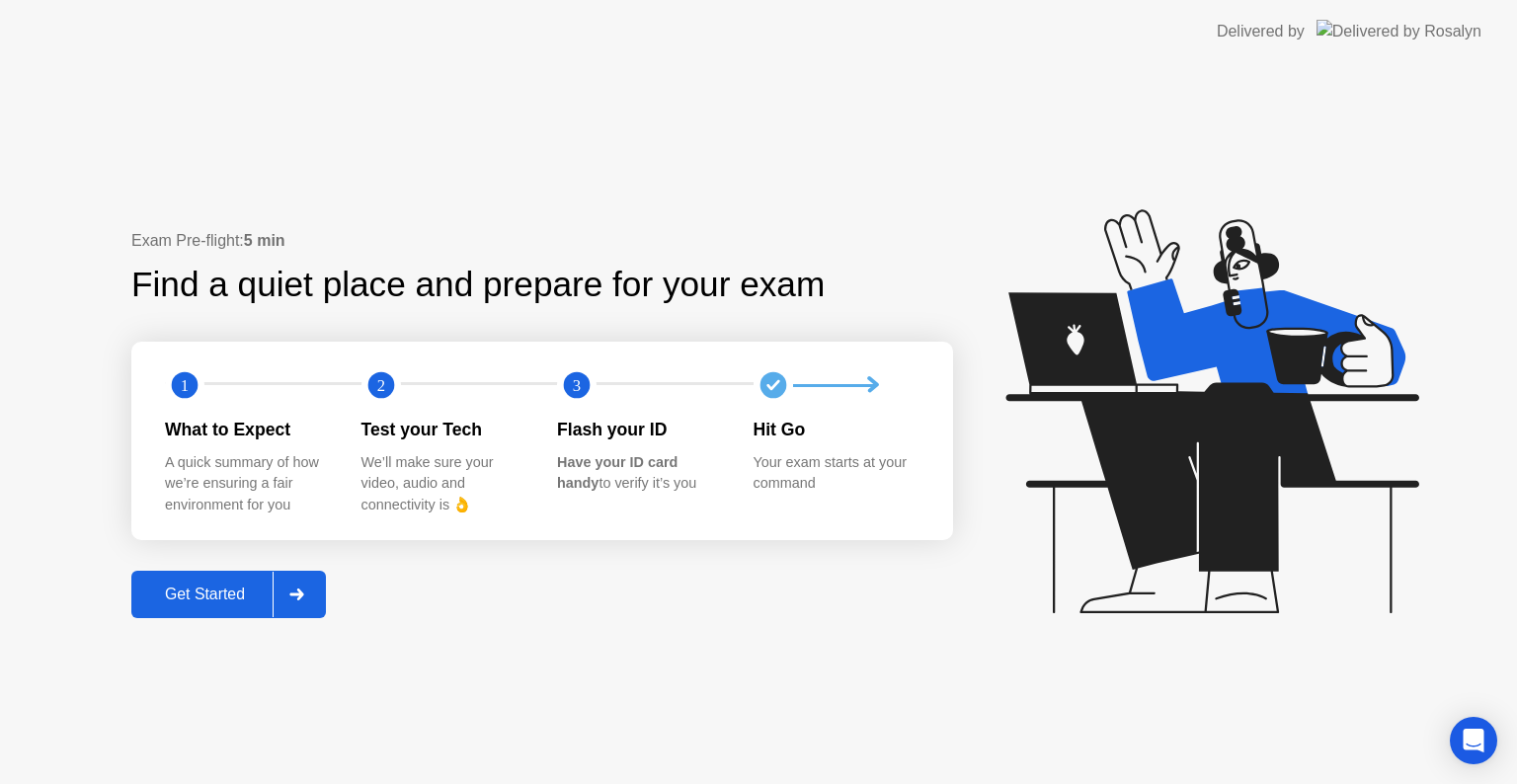 click on "Get Started" 